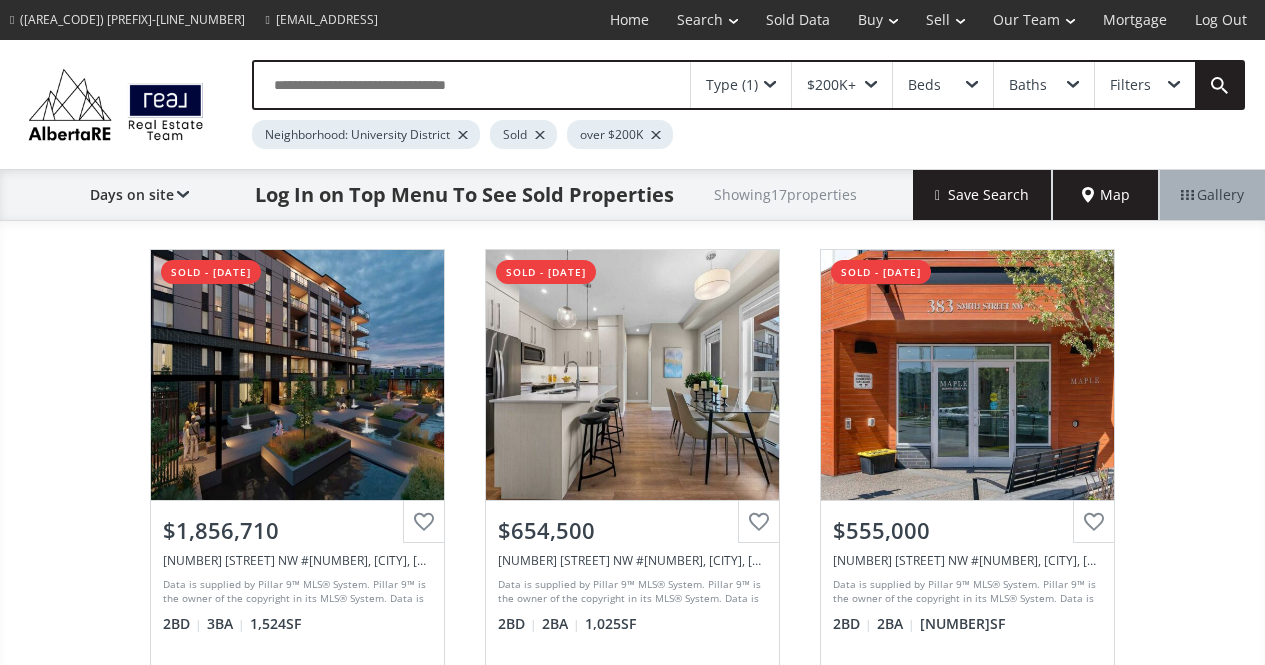 scroll, scrollTop: 0, scrollLeft: 0, axis: both 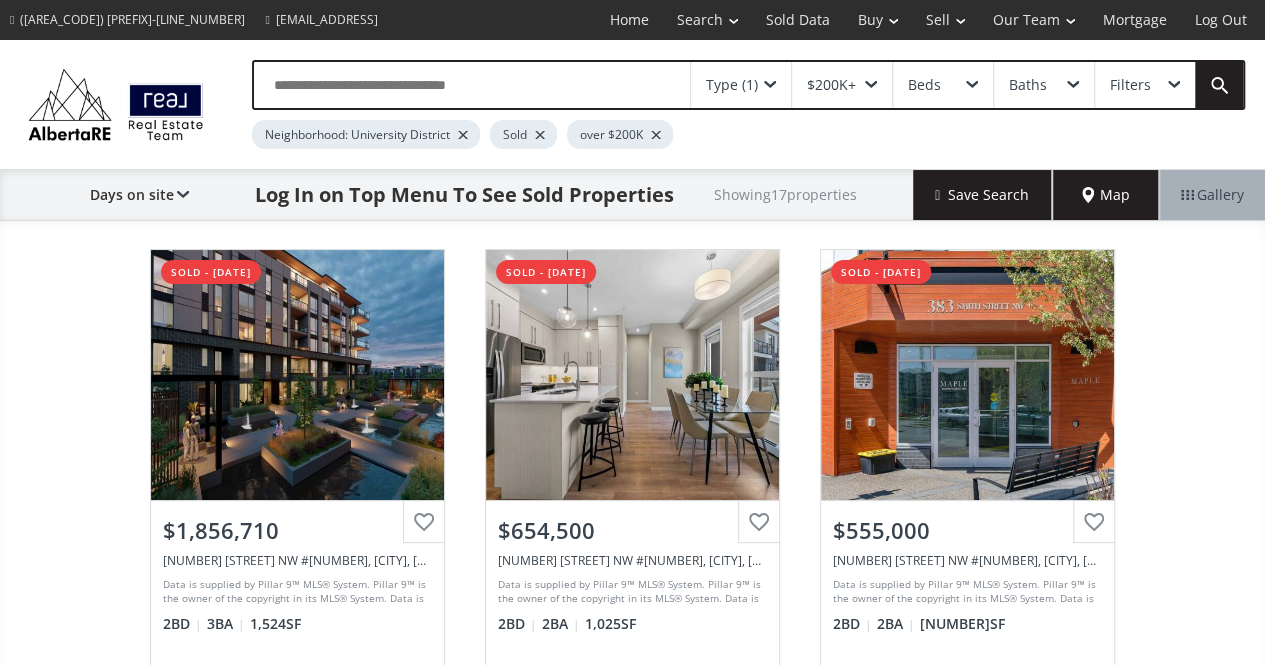 click on "View Photos & Details" at bounding box center [297, 375] 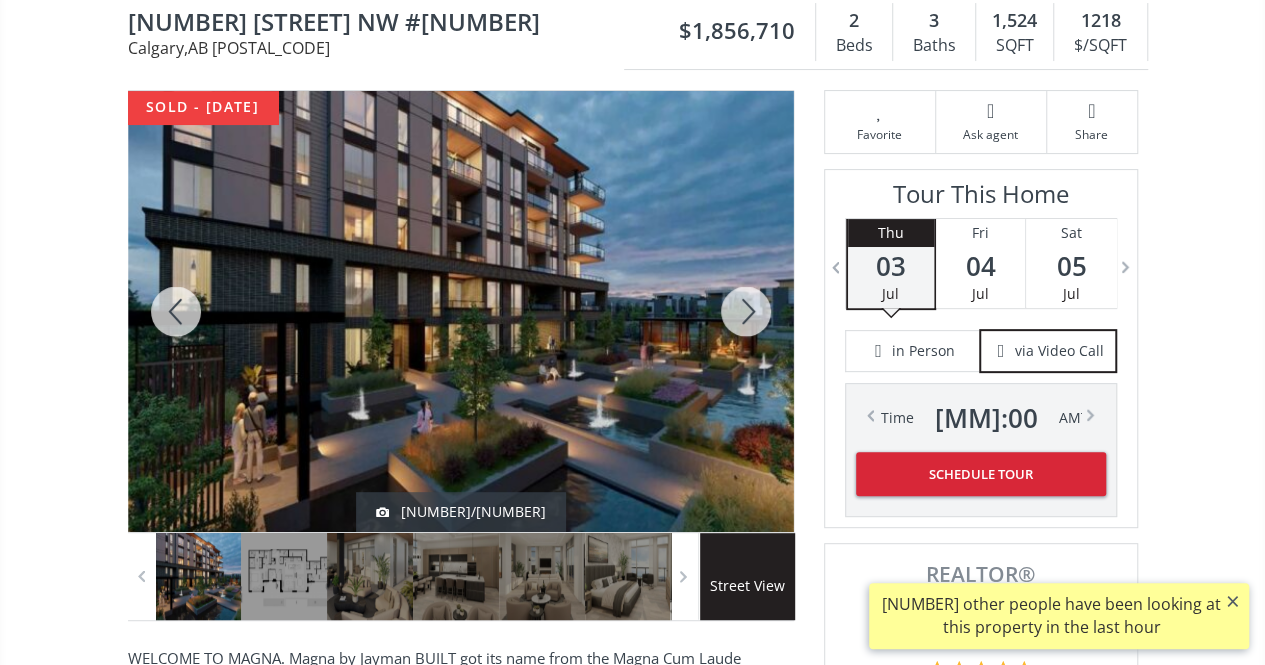 scroll, scrollTop: 210, scrollLeft: 0, axis: vertical 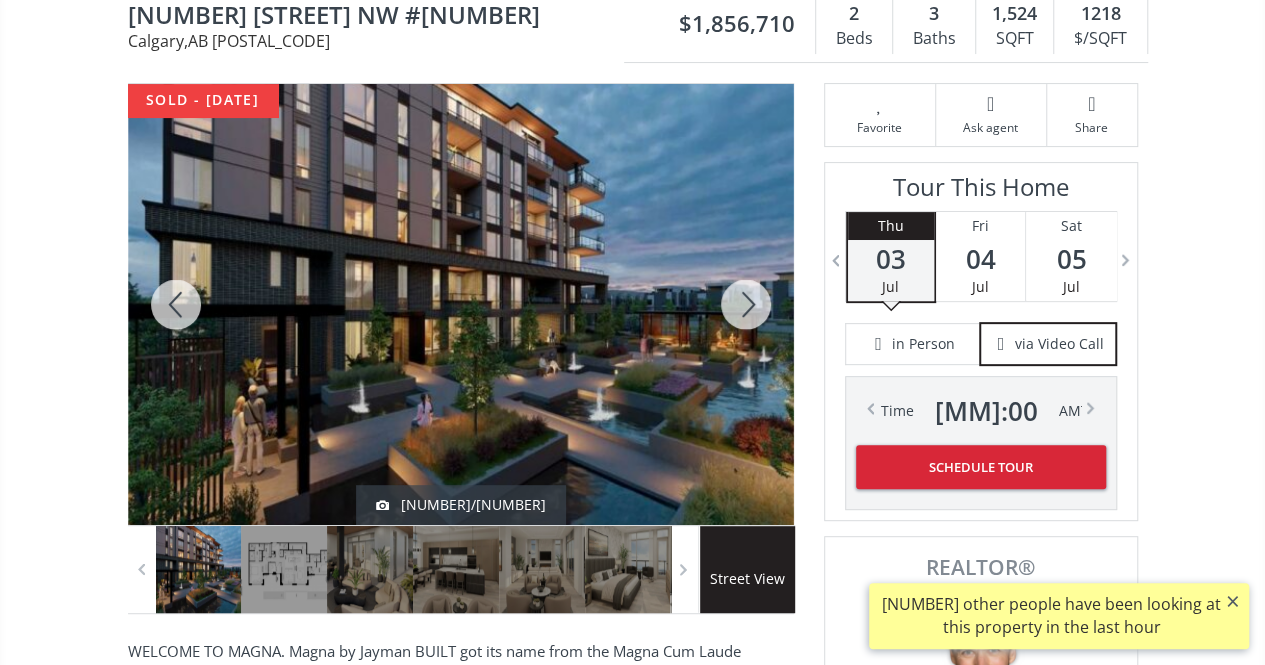 click at bounding box center [746, 304] 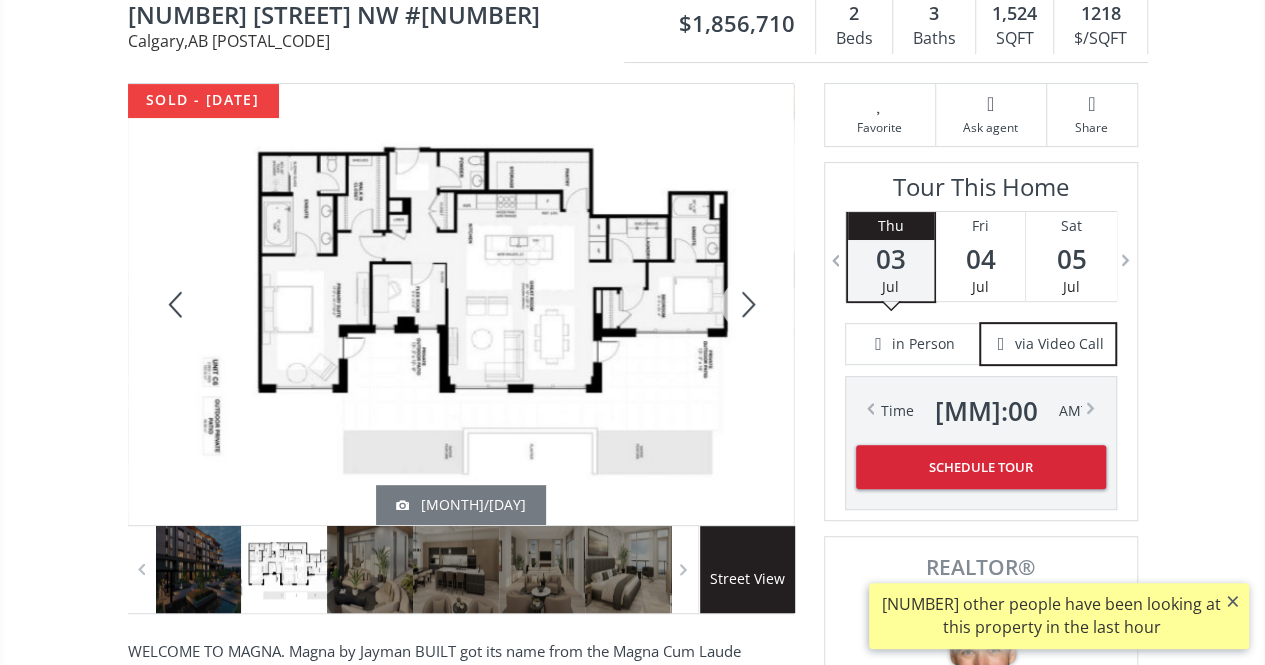 click at bounding box center [746, 304] 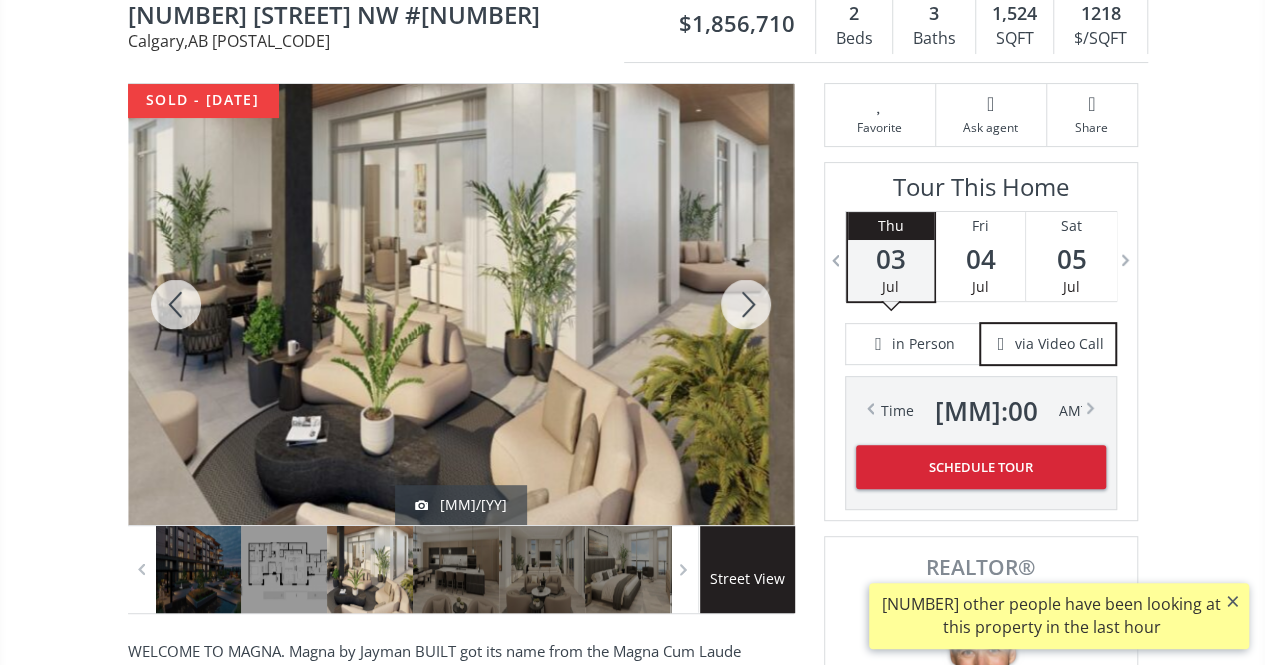 click at bounding box center (746, 304) 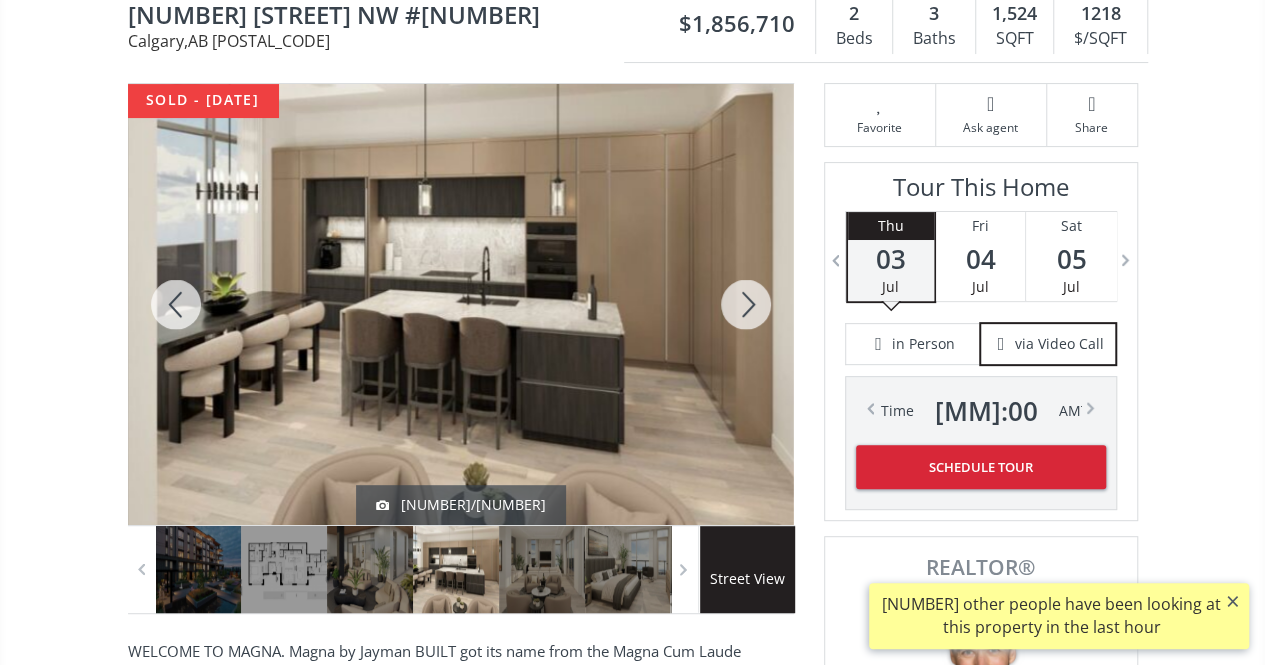 click at bounding box center [746, 304] 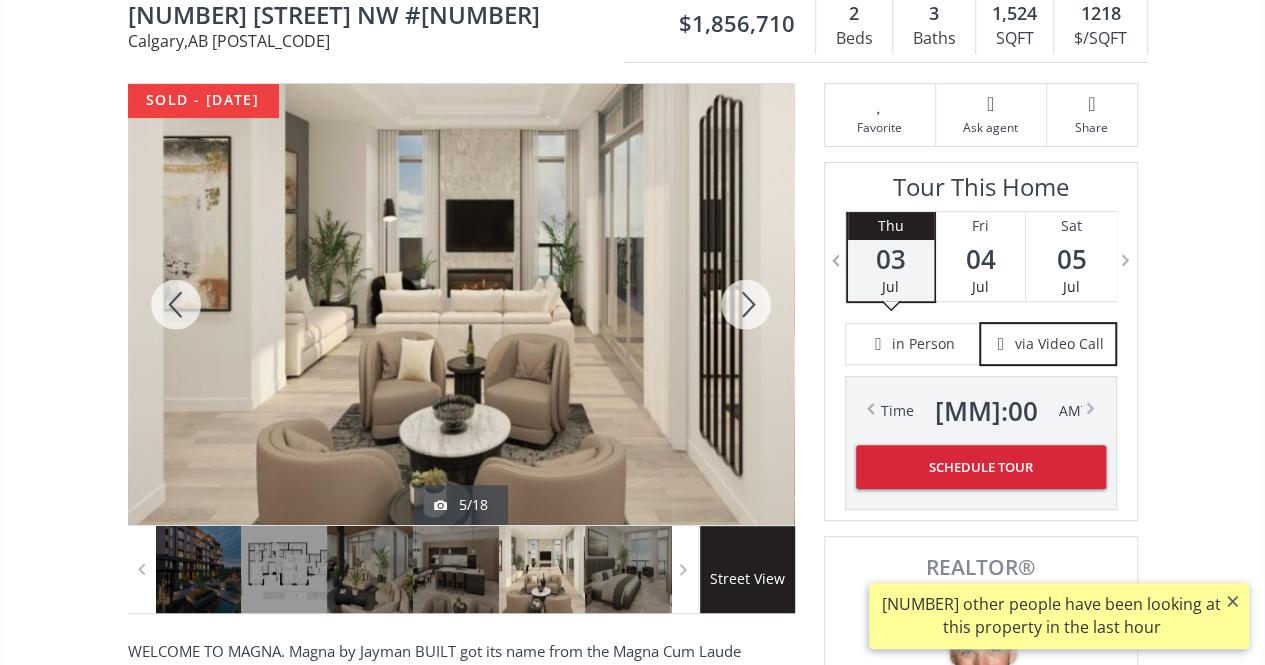 click at bounding box center [746, 304] 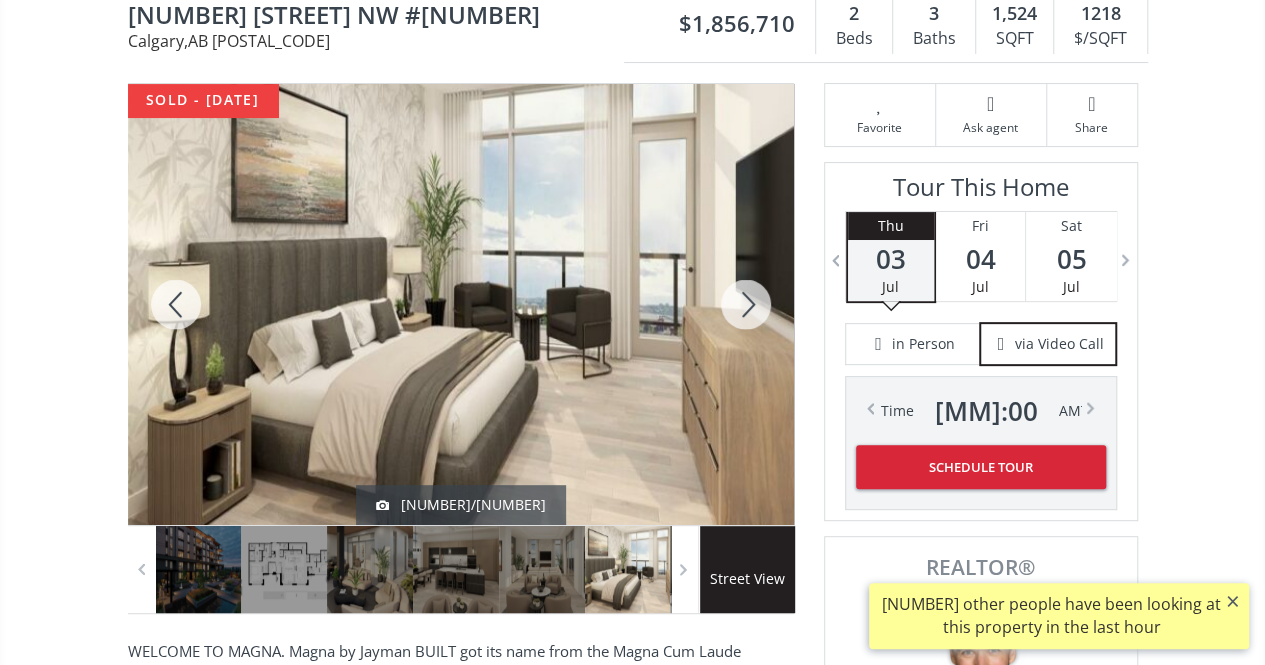 click at bounding box center [746, 304] 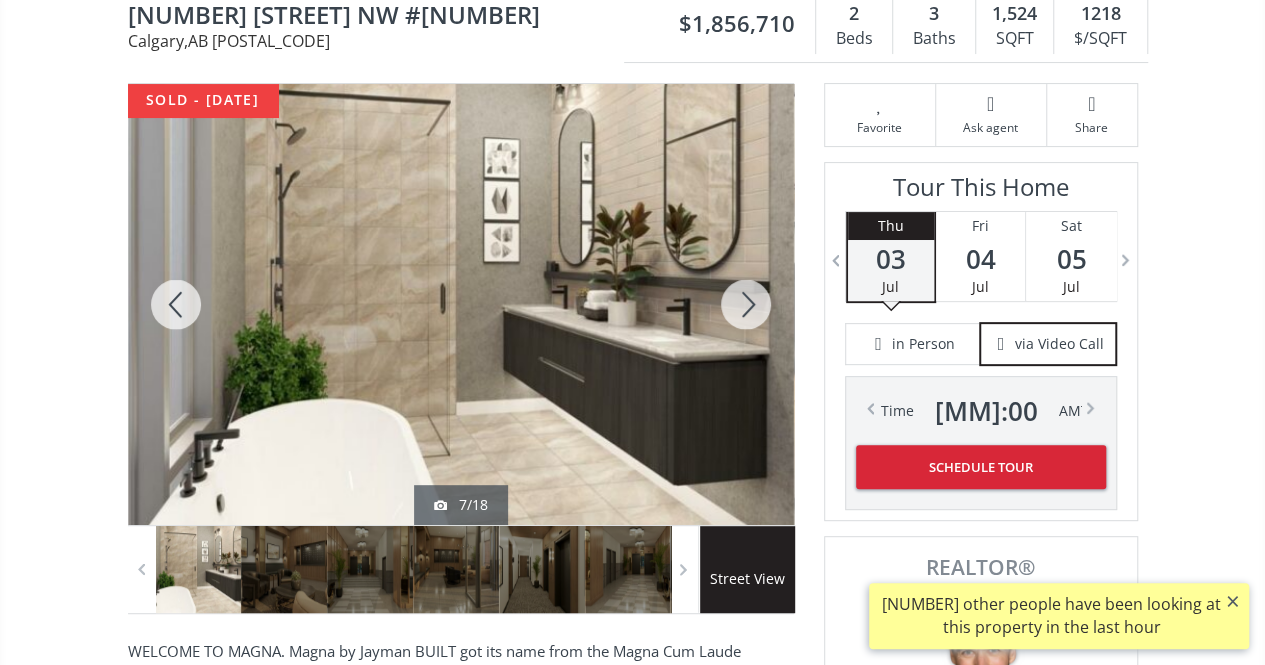 click at bounding box center (746, 304) 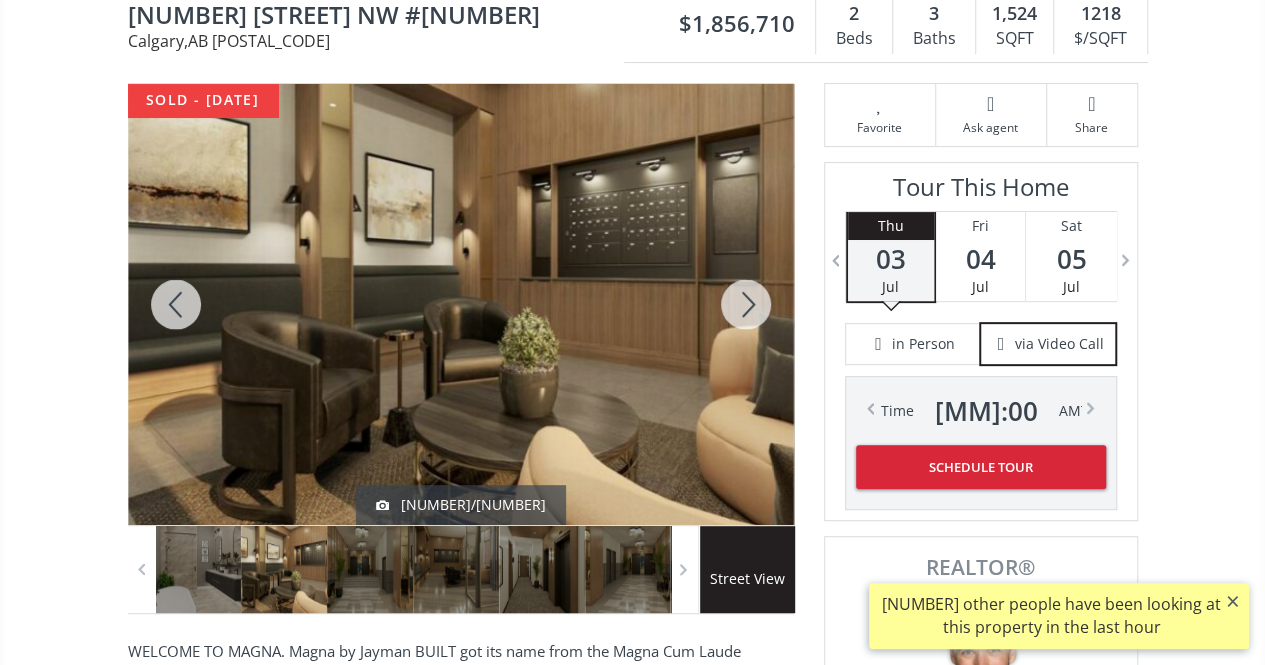 click at bounding box center [746, 304] 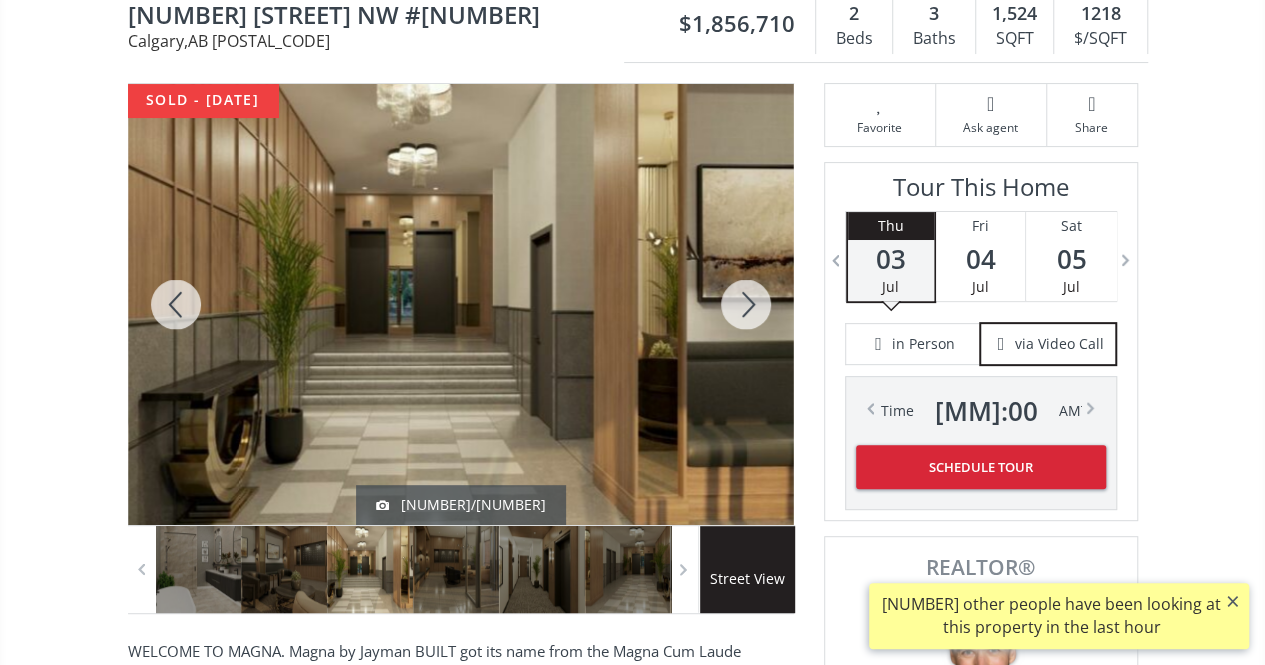 click at bounding box center [746, 304] 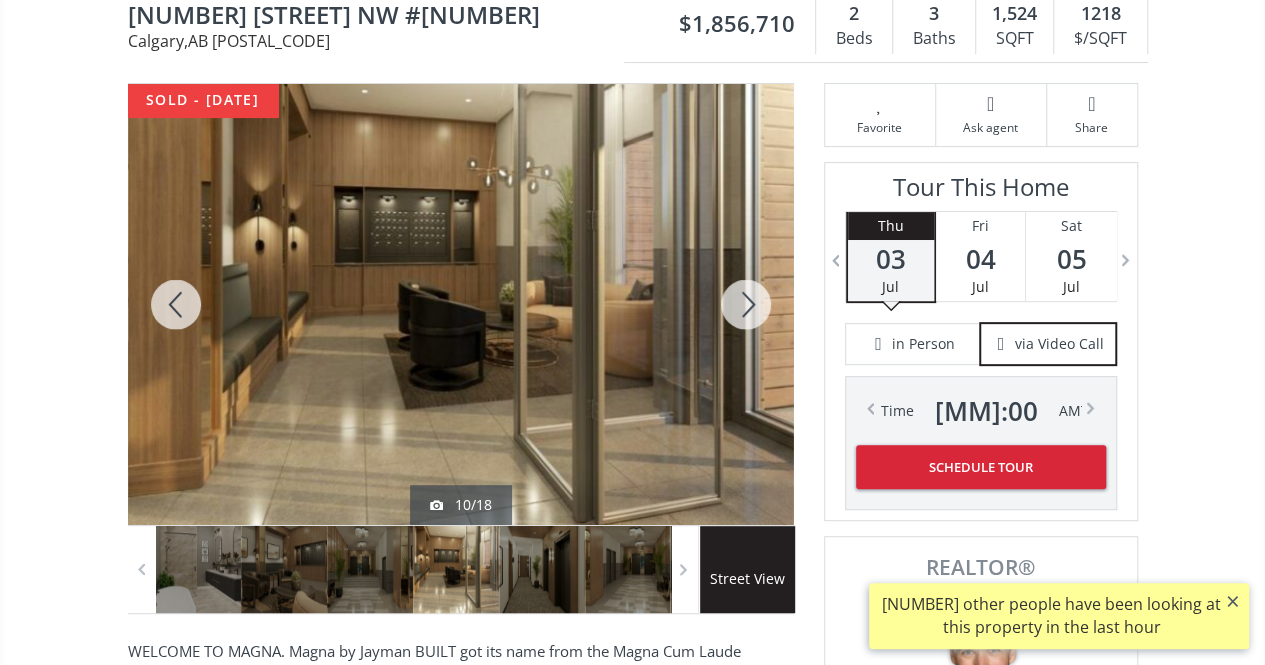 click at bounding box center [746, 304] 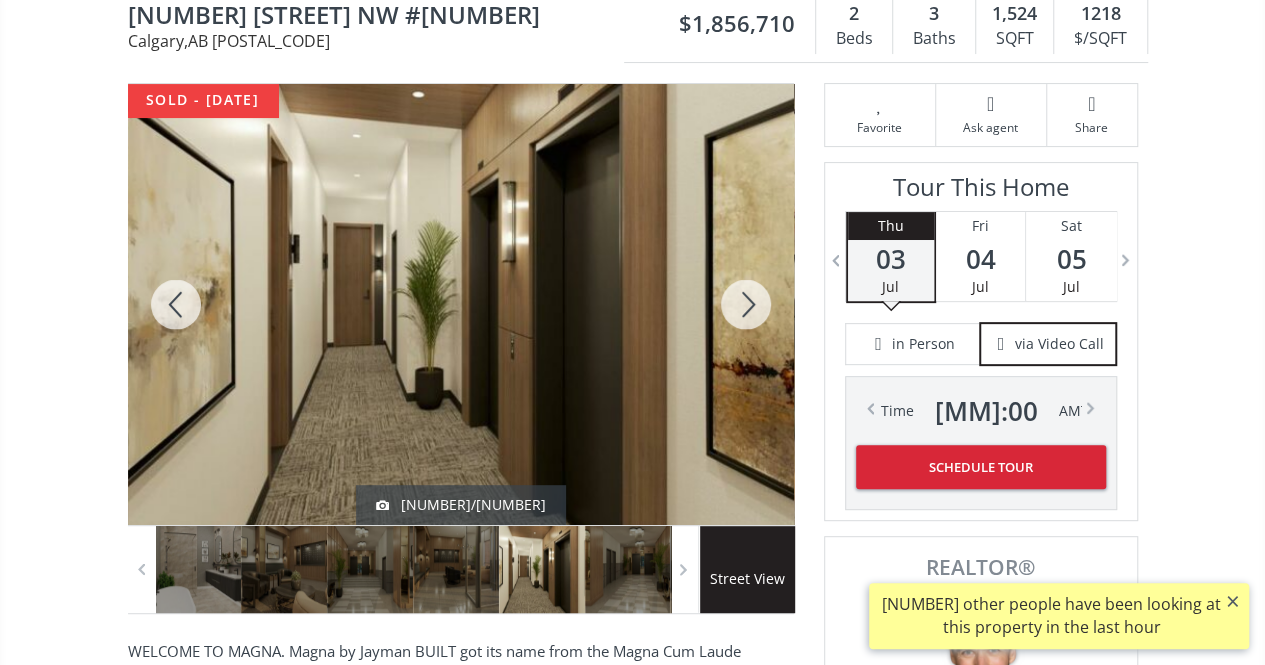 click at bounding box center (746, 304) 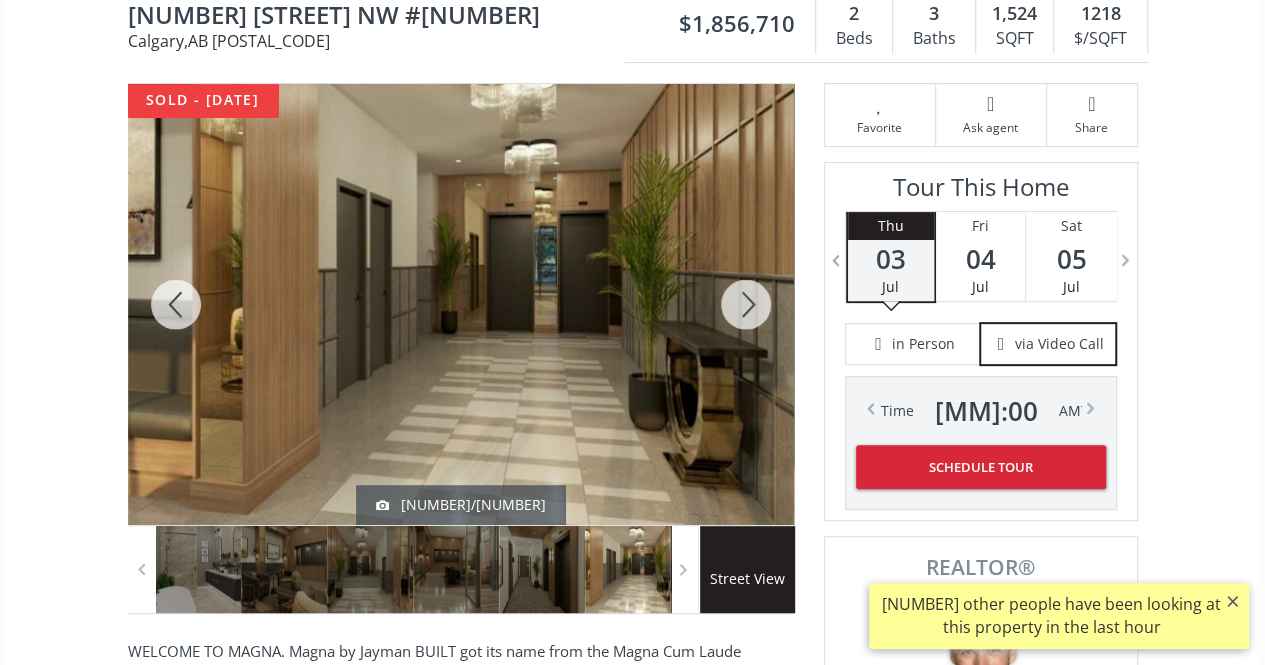 click at bounding box center [746, 304] 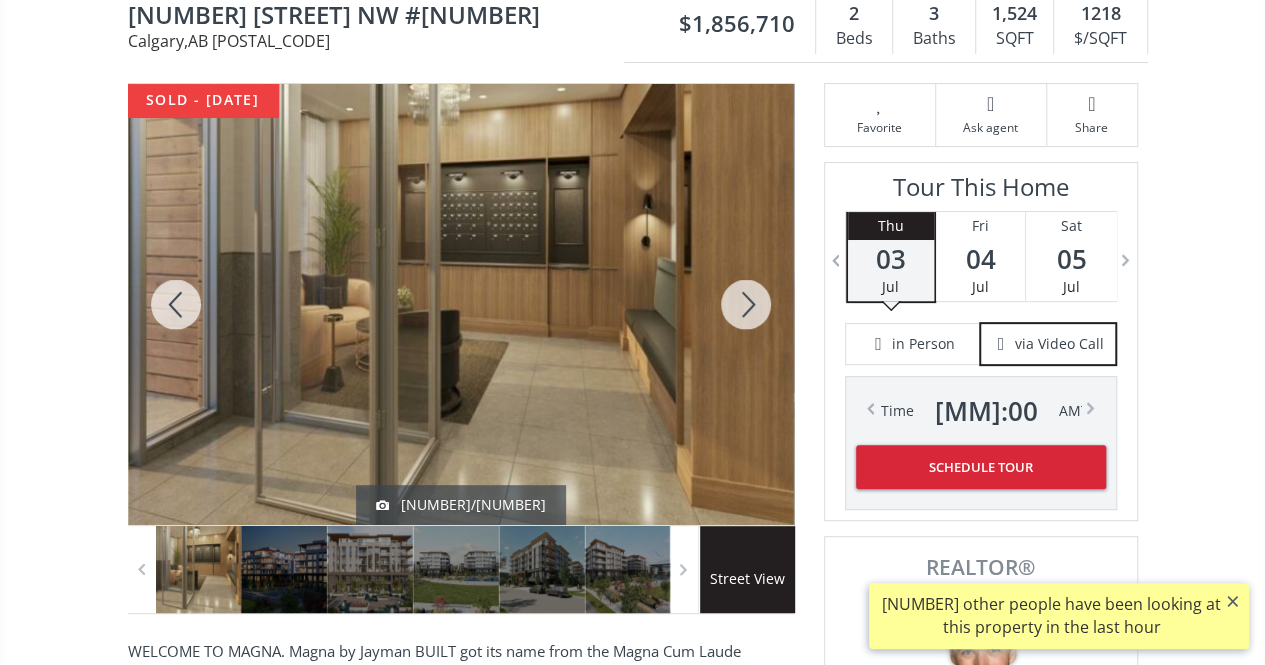 click at bounding box center (746, 304) 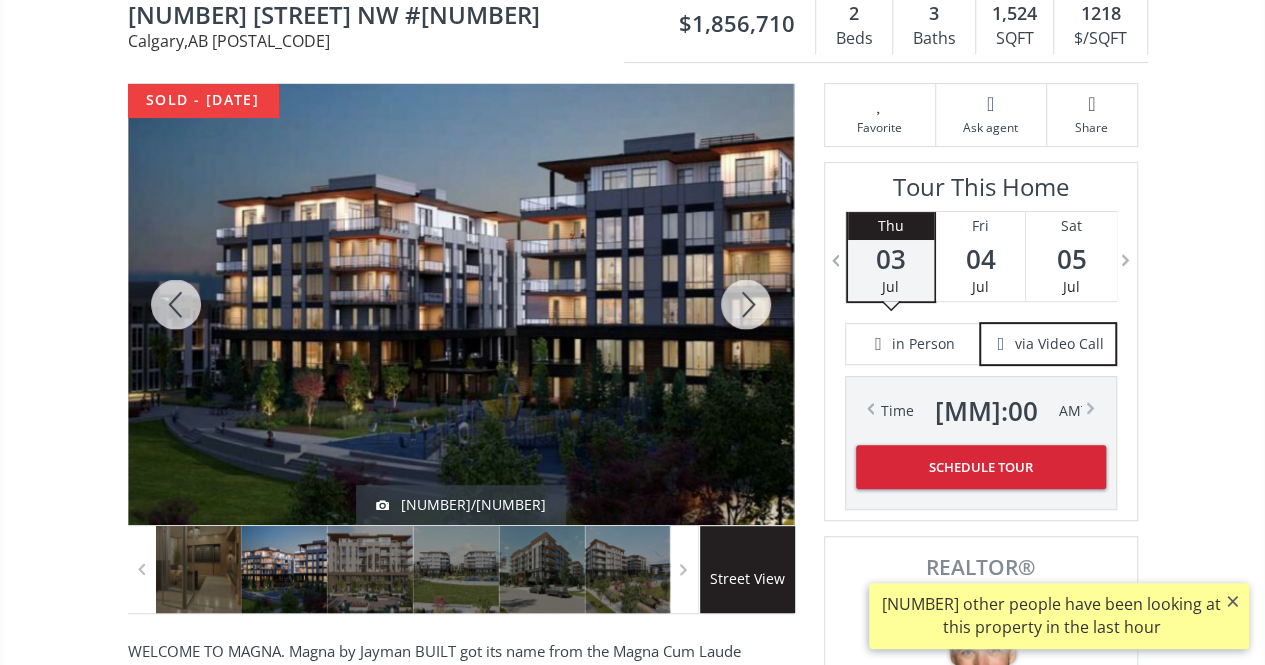 click at bounding box center [746, 304] 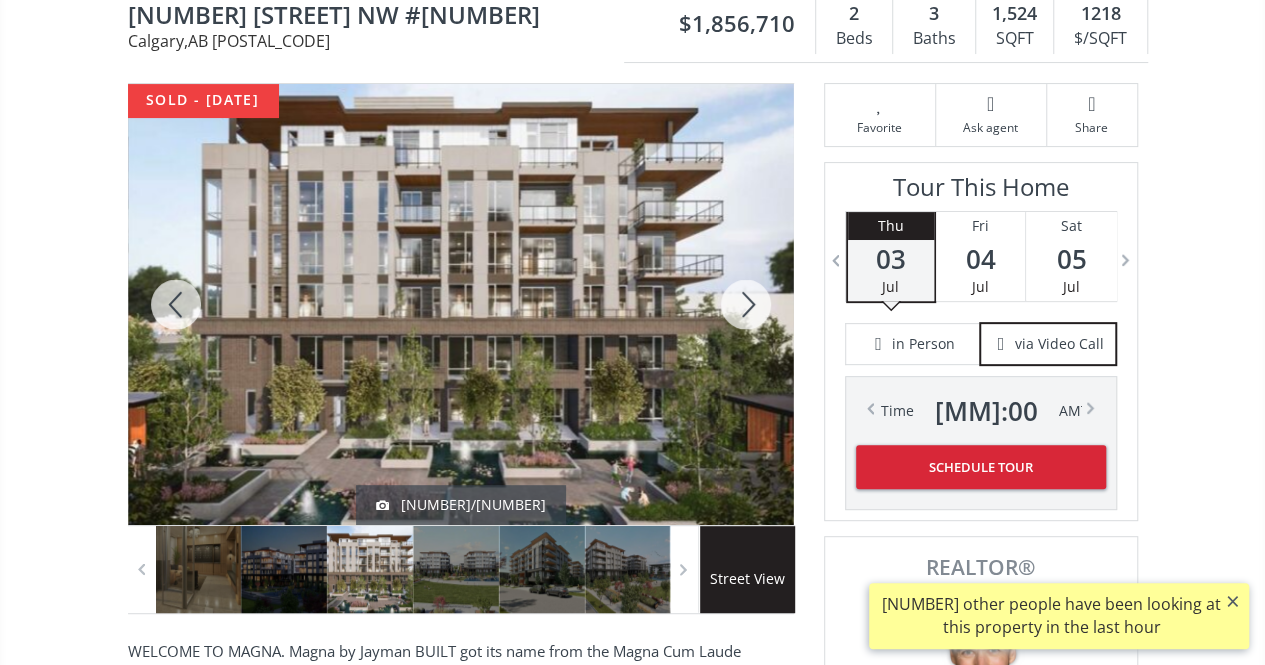 click at bounding box center [746, 304] 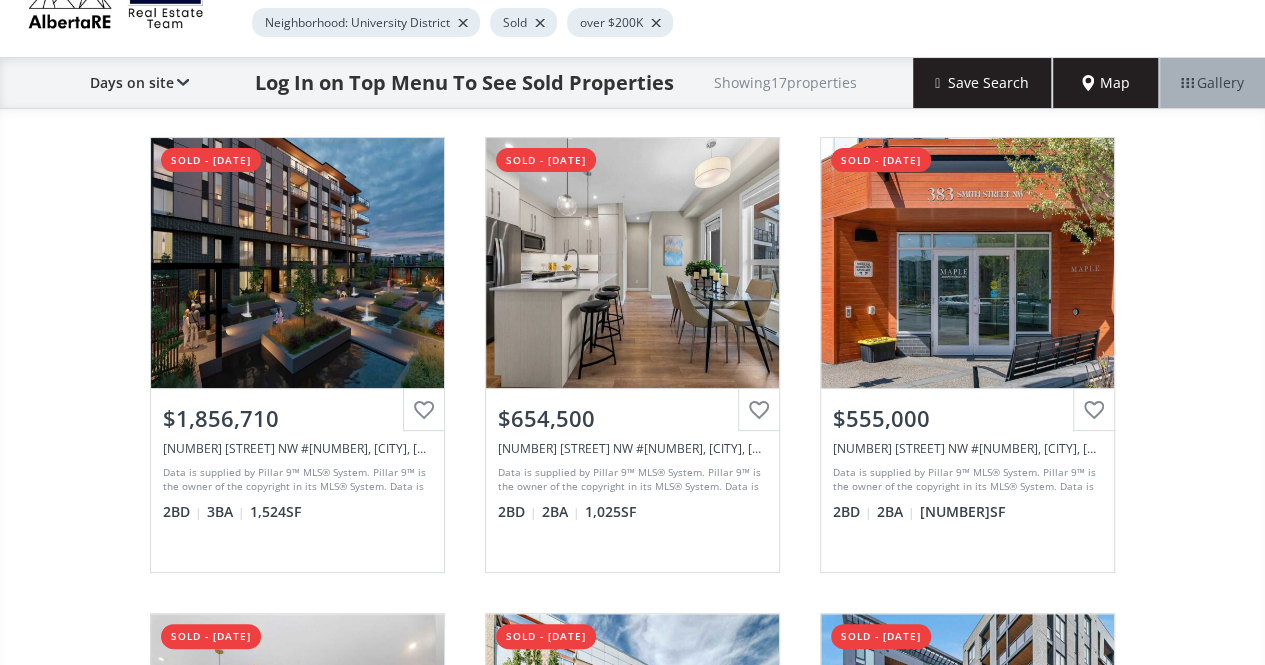 scroll, scrollTop: 0, scrollLeft: 0, axis: both 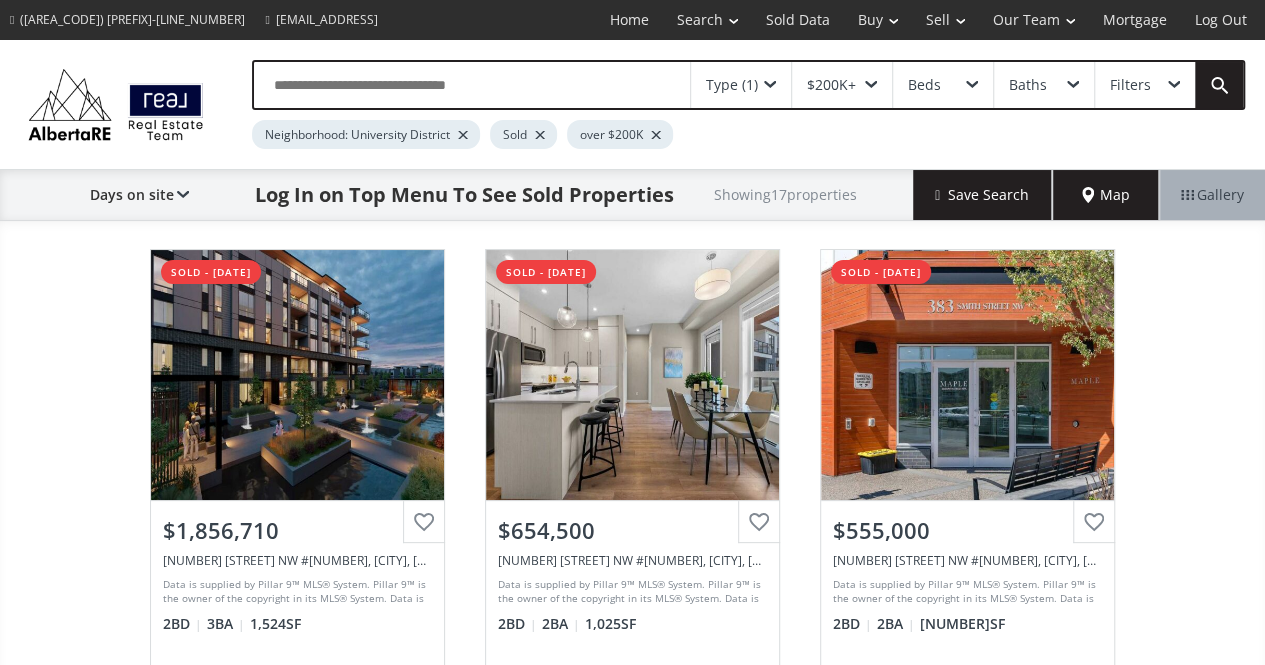 click at bounding box center [540, 135] 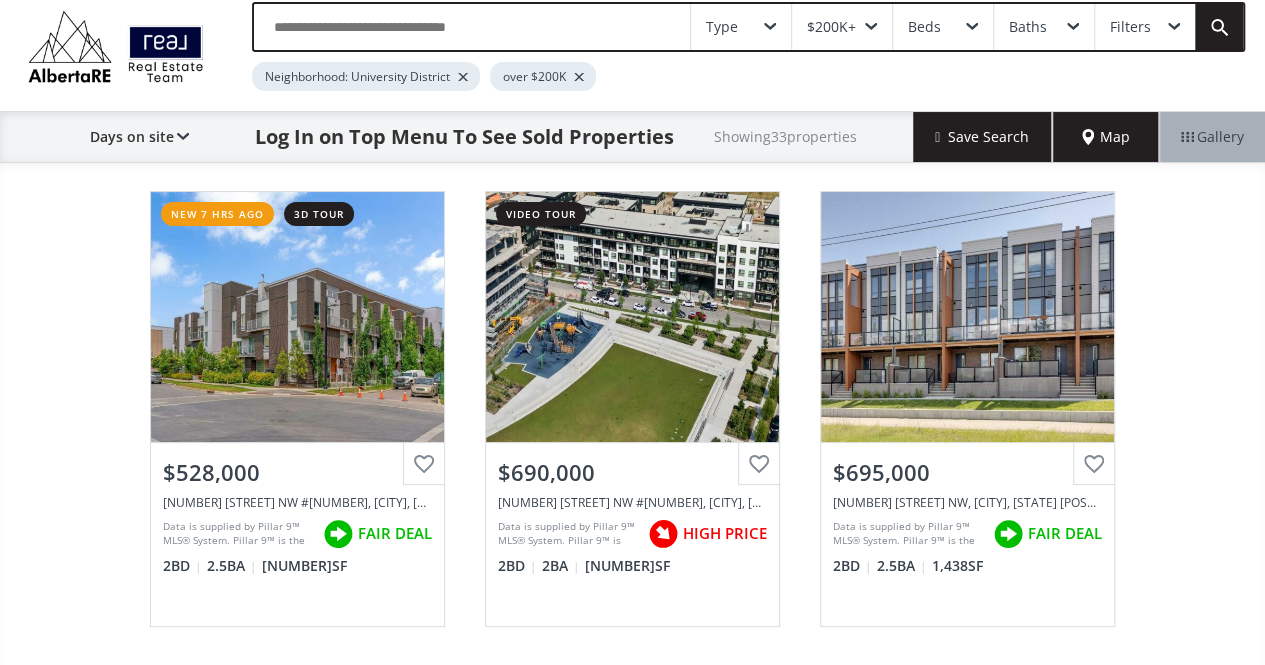 scroll, scrollTop: 67, scrollLeft: 0, axis: vertical 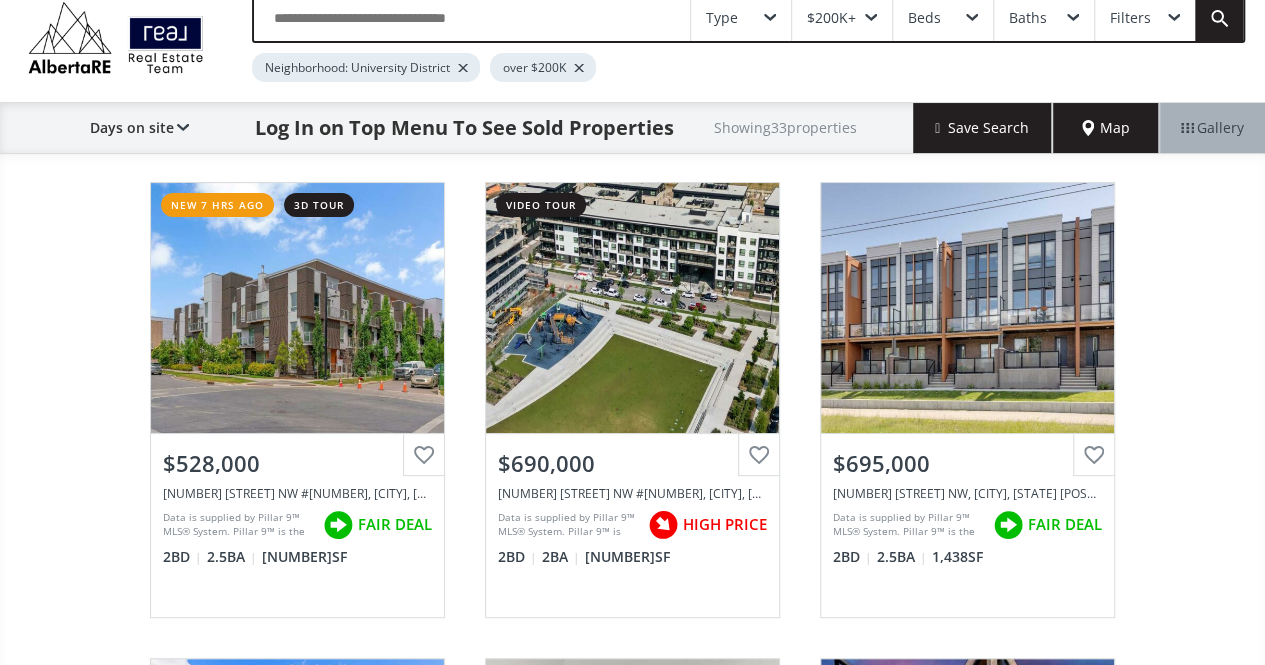 click on "View Photos & Details" at bounding box center (632, 308) 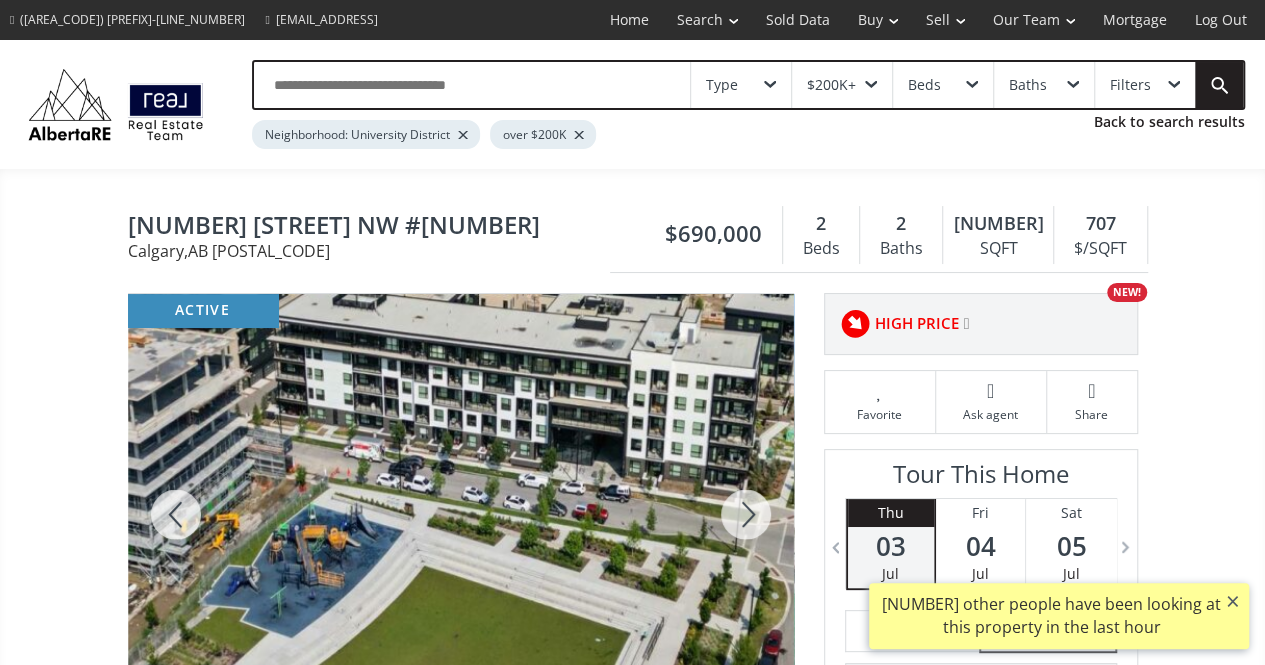 click at bounding box center (746, 514) 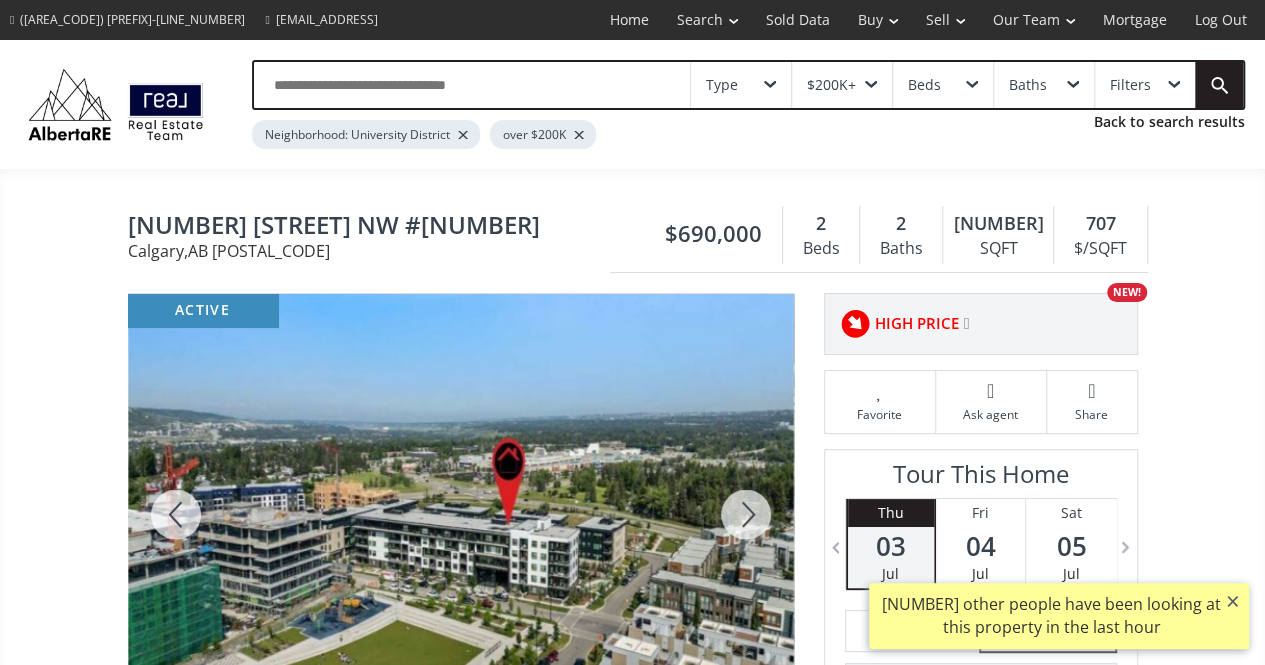 click at bounding box center (746, 514) 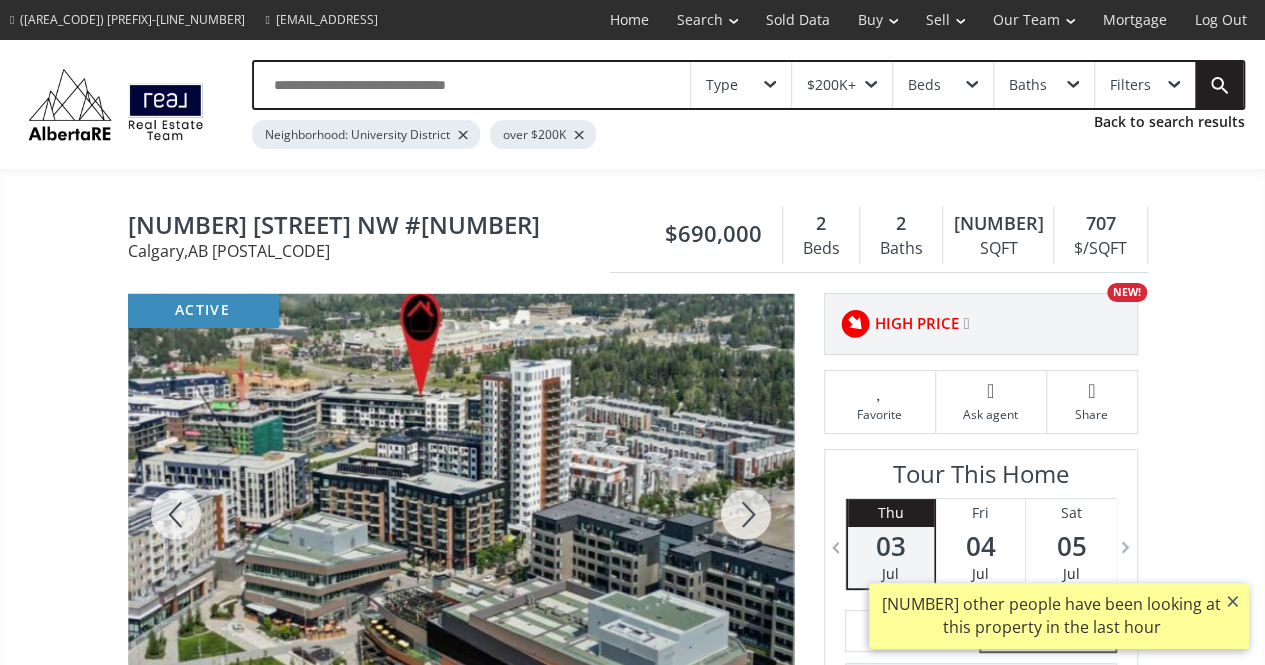 click at bounding box center [746, 514] 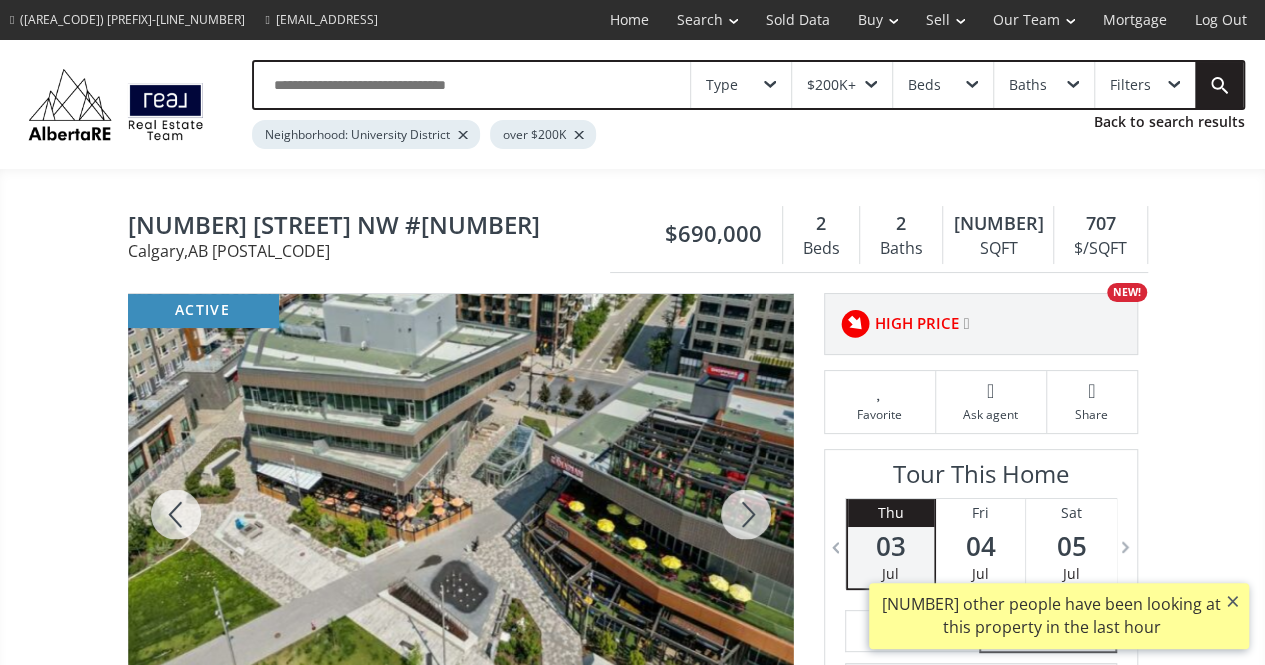 click at bounding box center [746, 514] 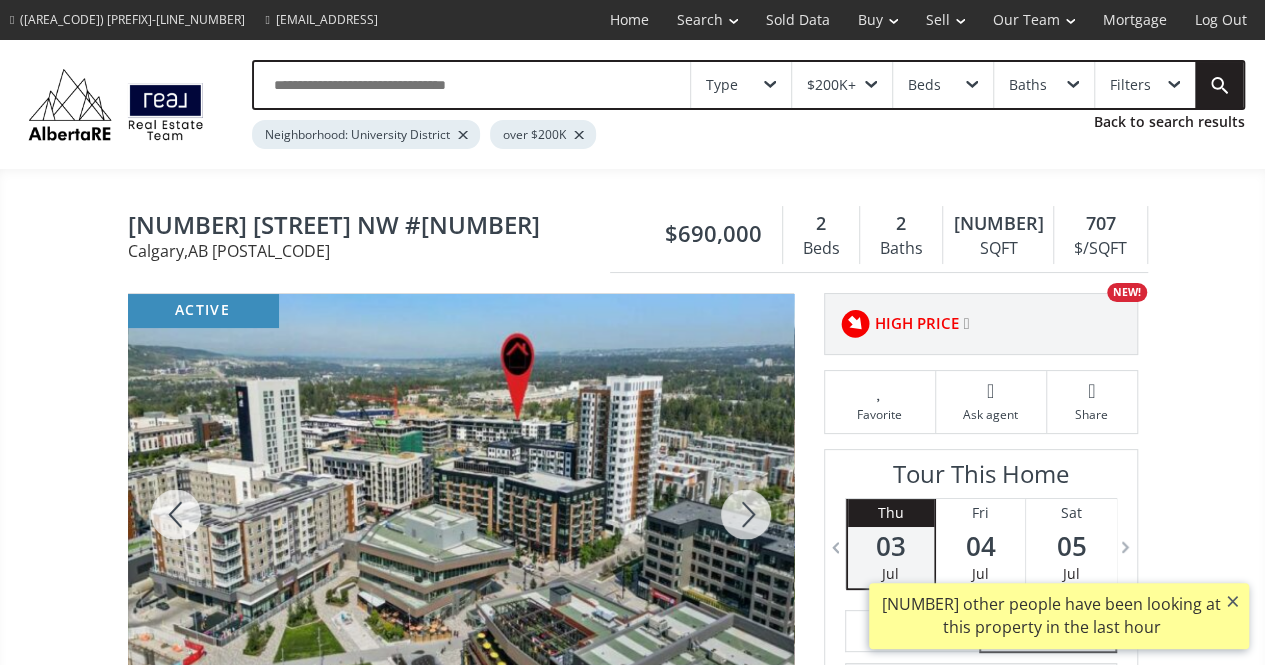 click at bounding box center (746, 514) 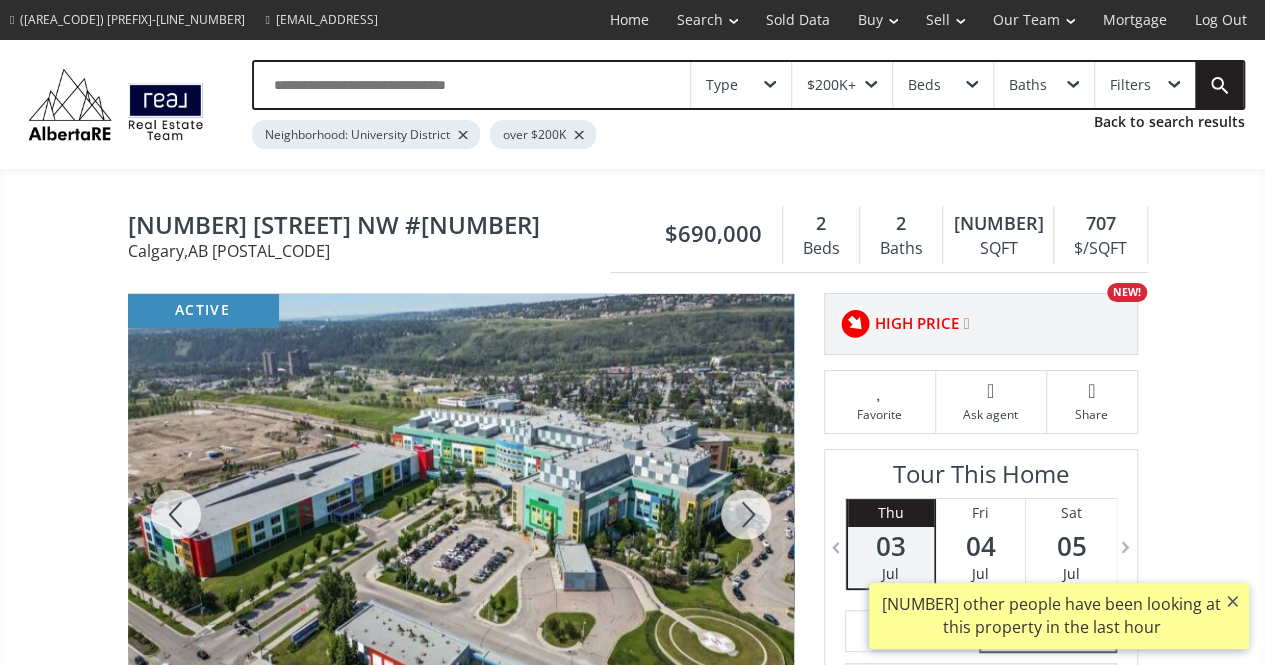 click at bounding box center [746, 514] 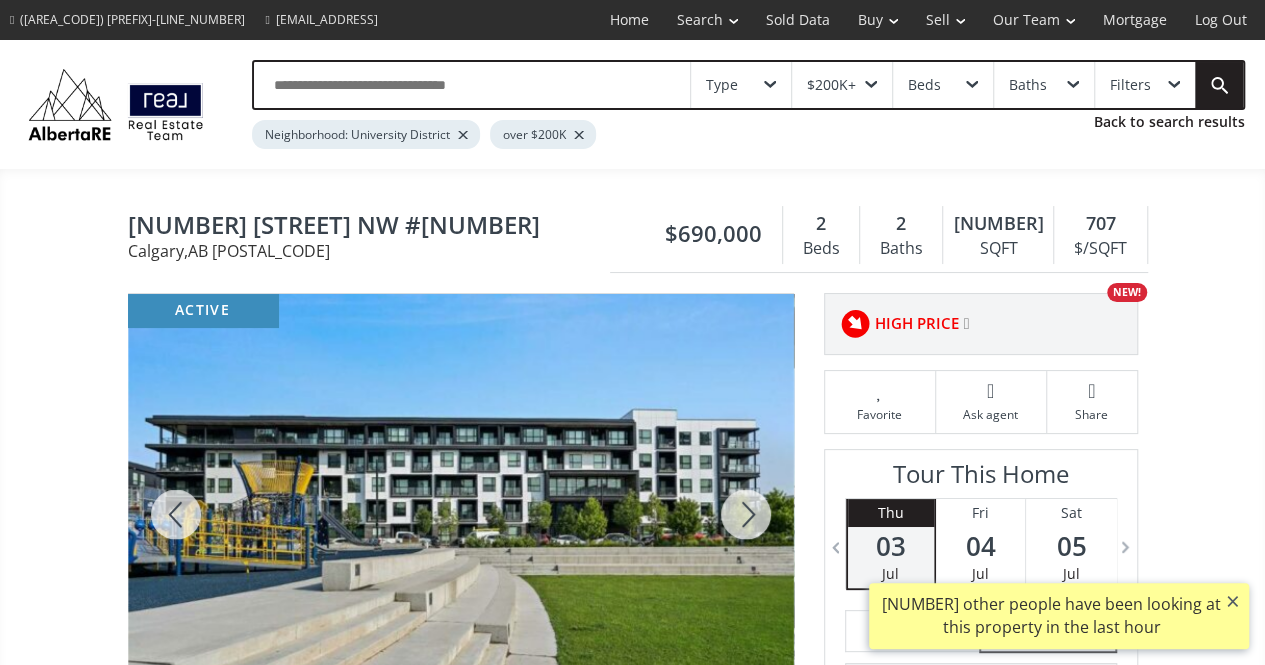 click at bounding box center [746, 514] 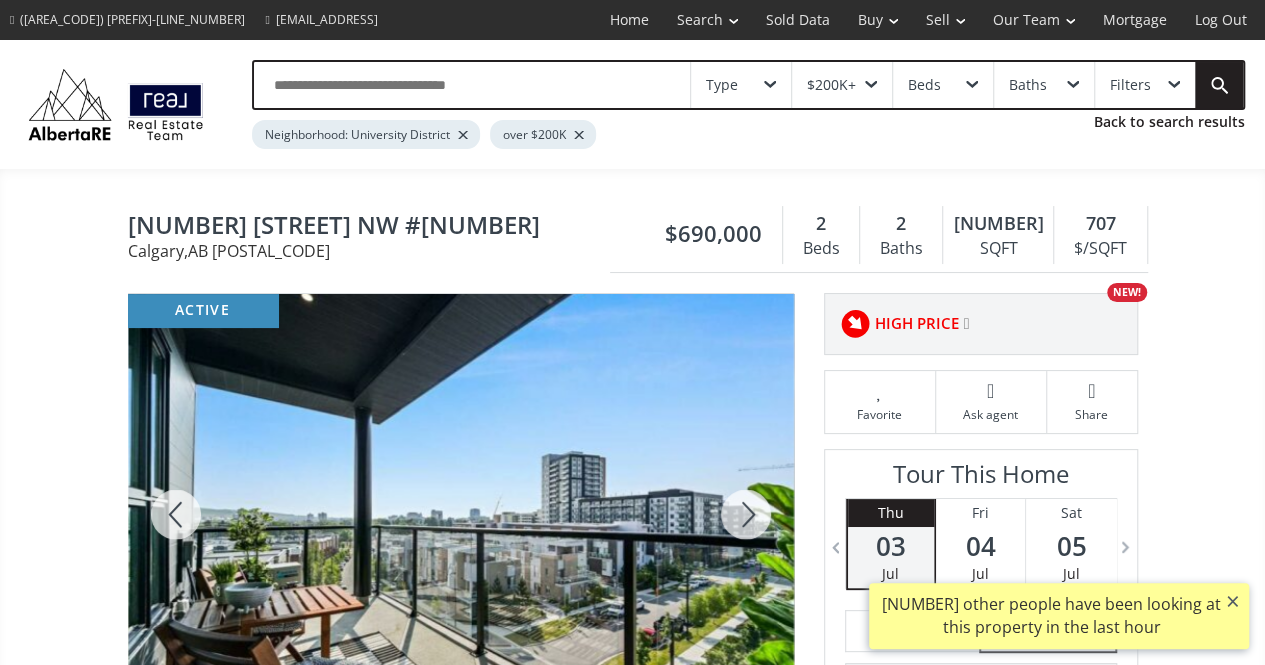 click at bounding box center (746, 514) 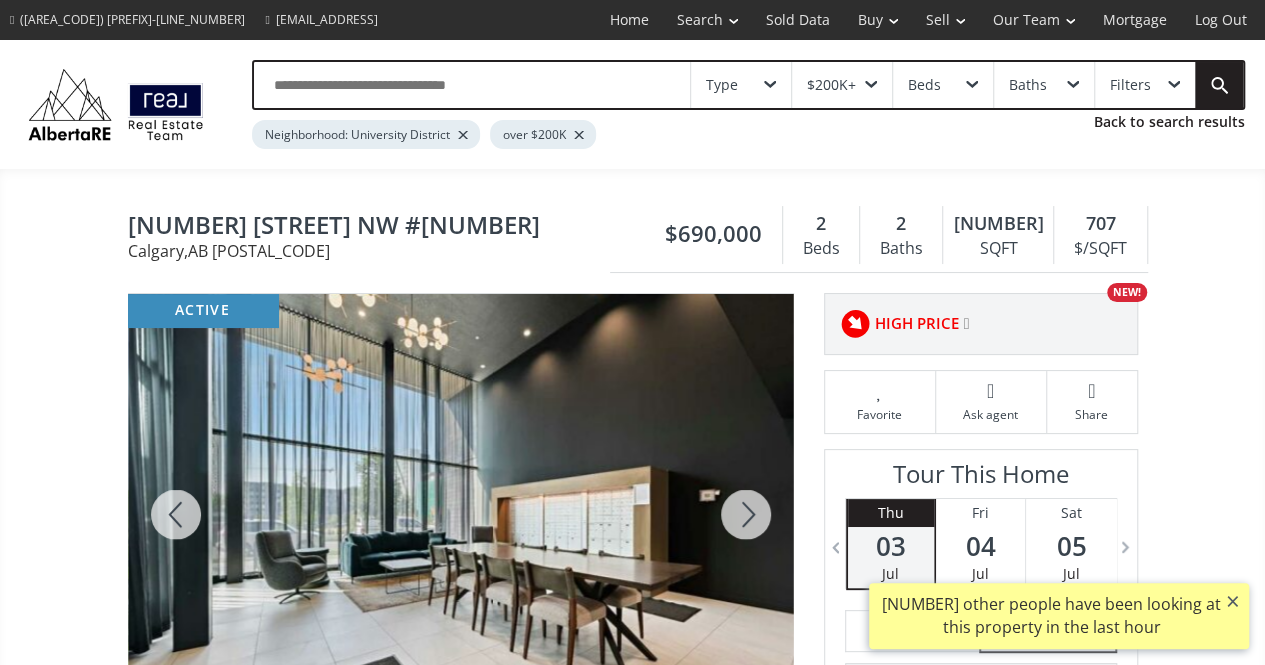 click at bounding box center [746, 514] 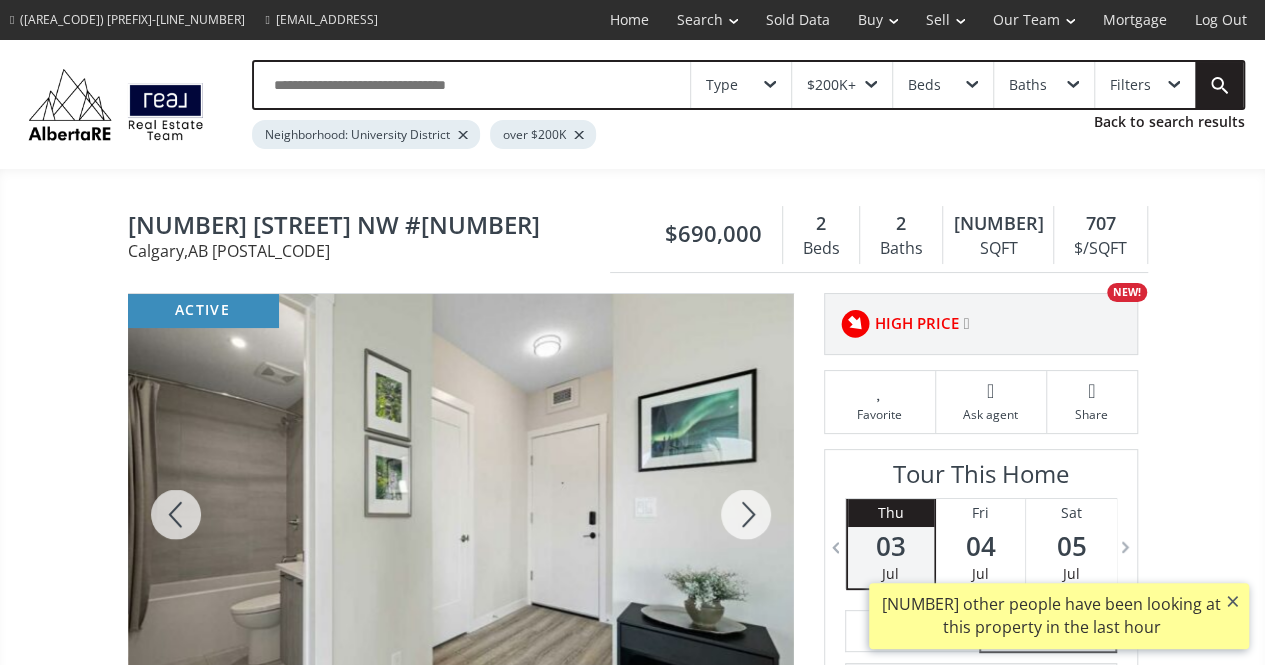 click at bounding box center (746, 514) 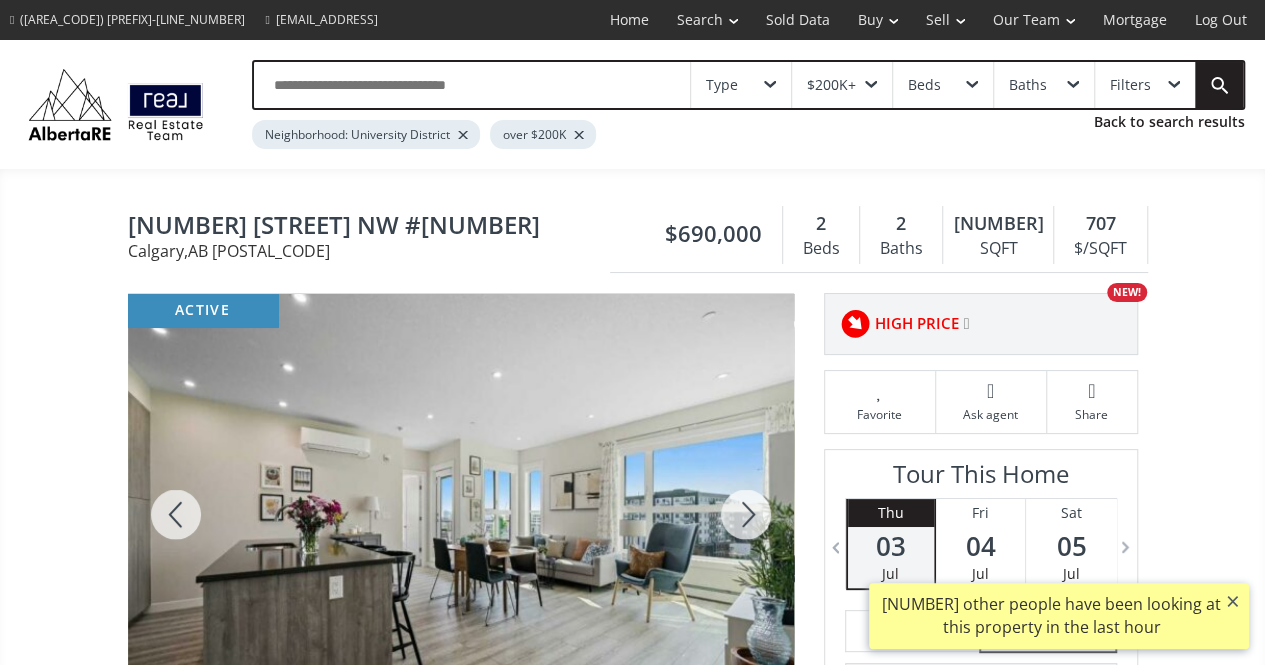 click at bounding box center (746, 514) 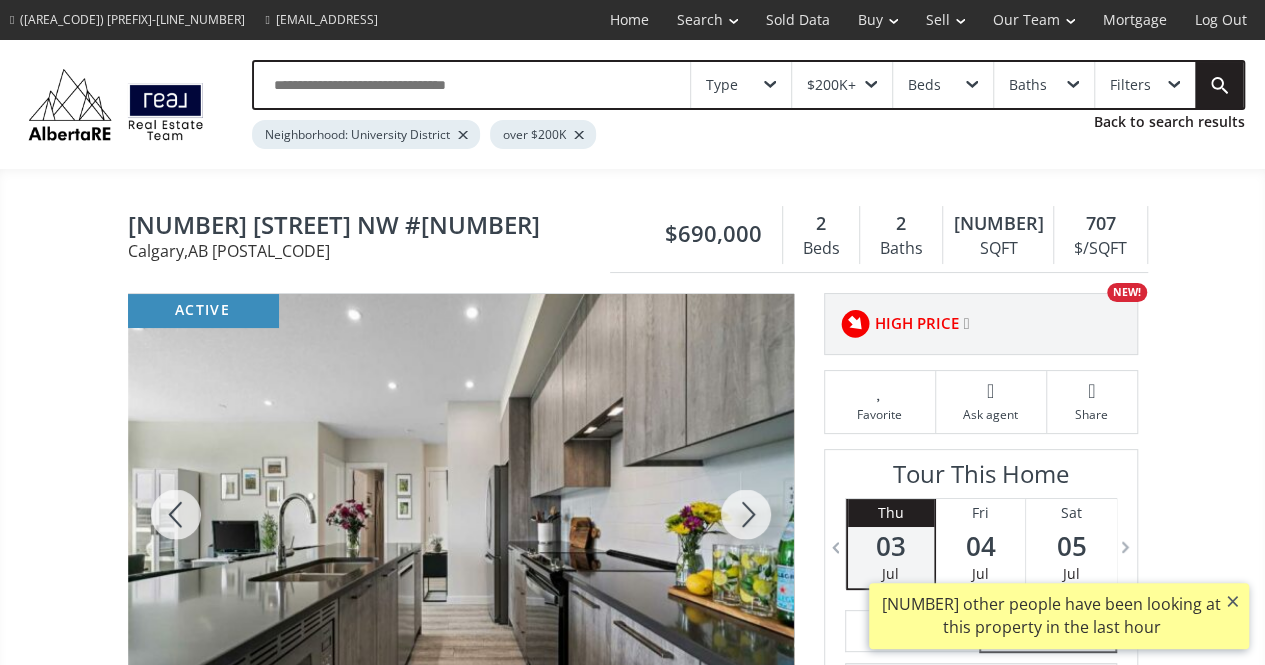 click at bounding box center [746, 514] 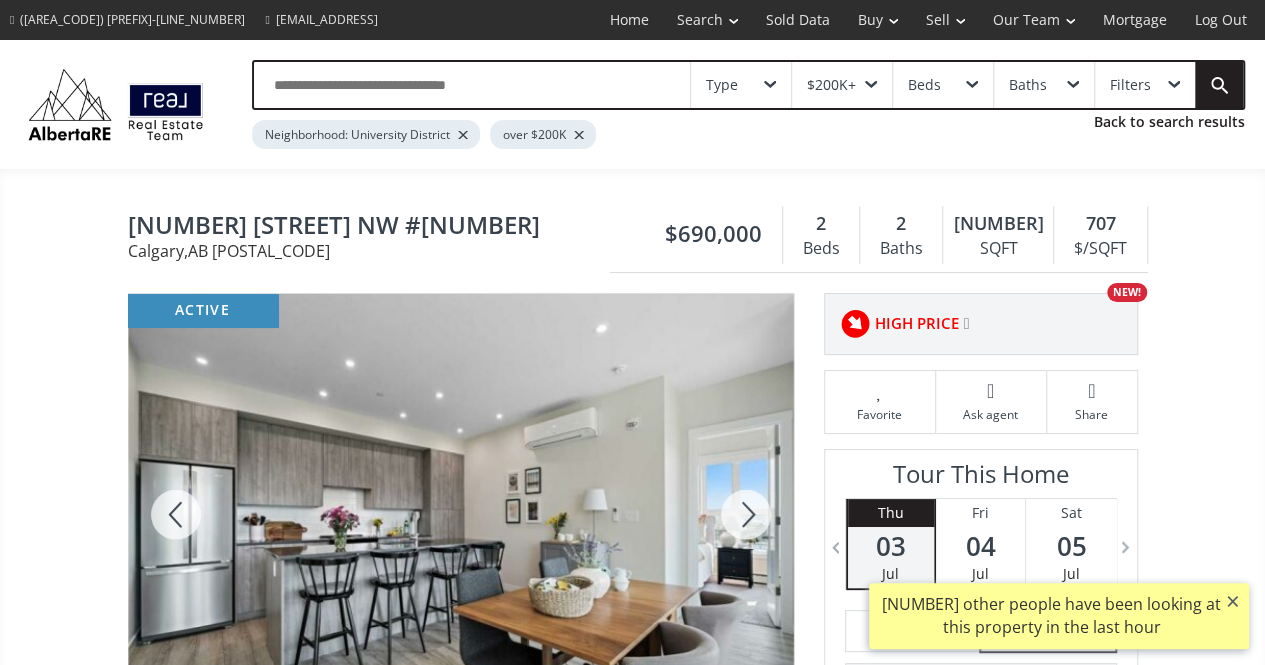 click at bounding box center [746, 514] 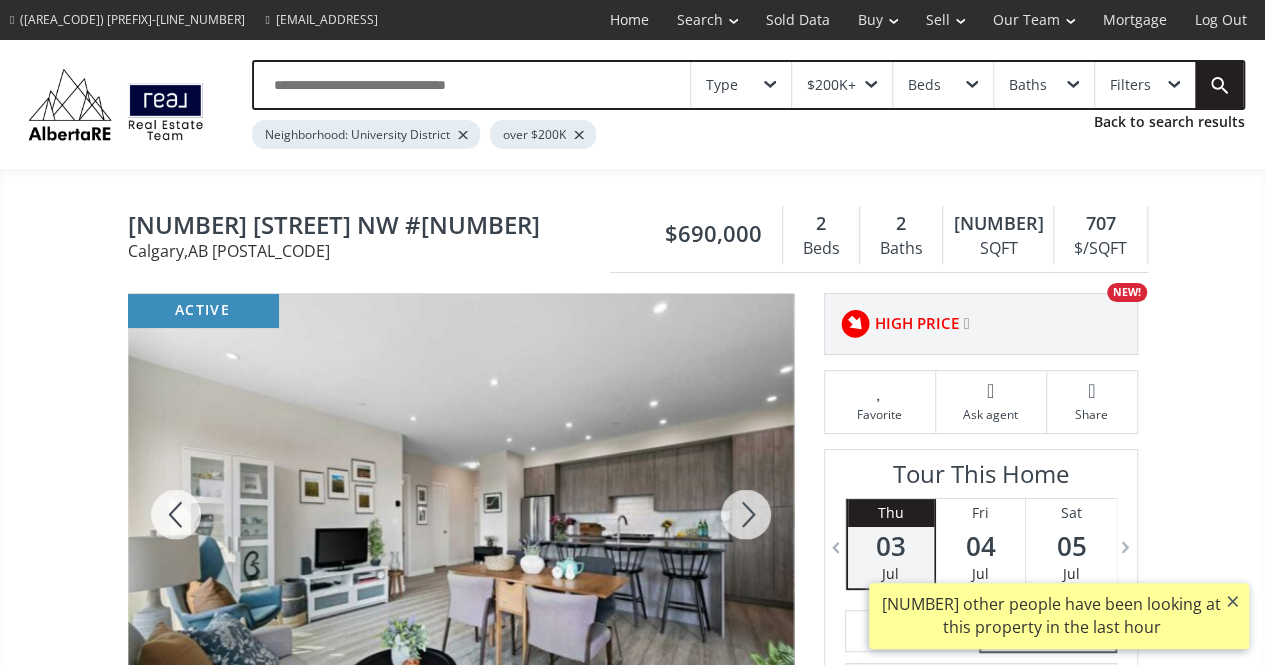 click at bounding box center (746, 514) 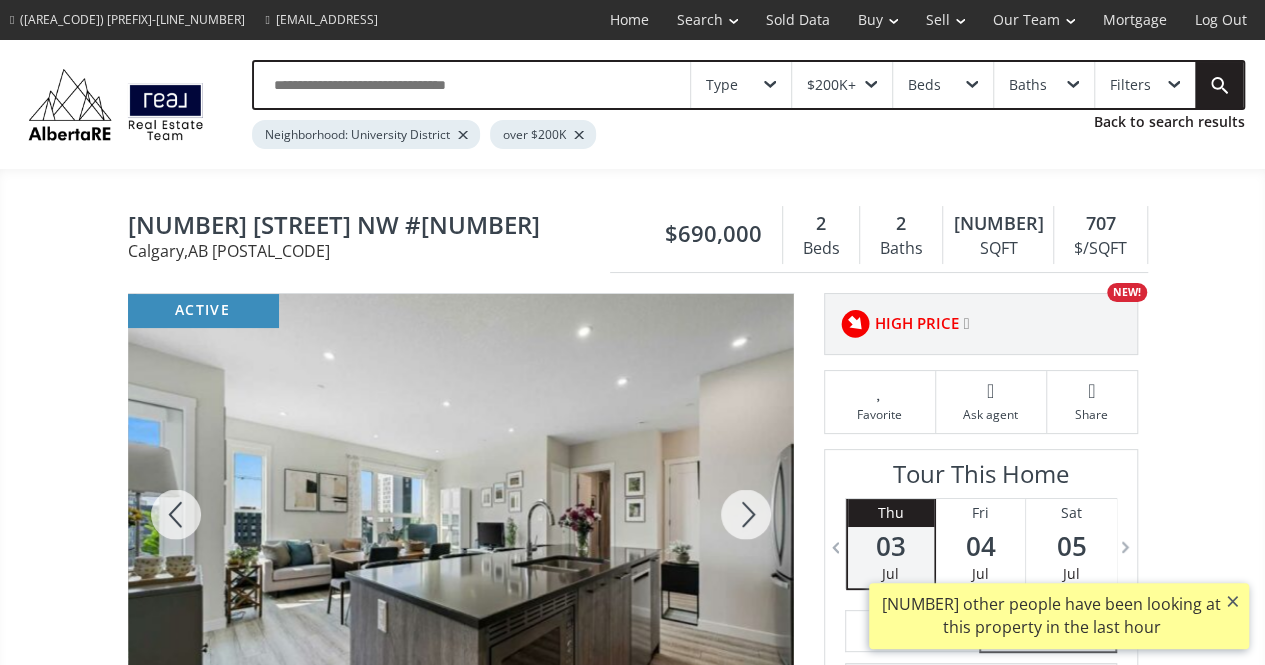 click at bounding box center (746, 514) 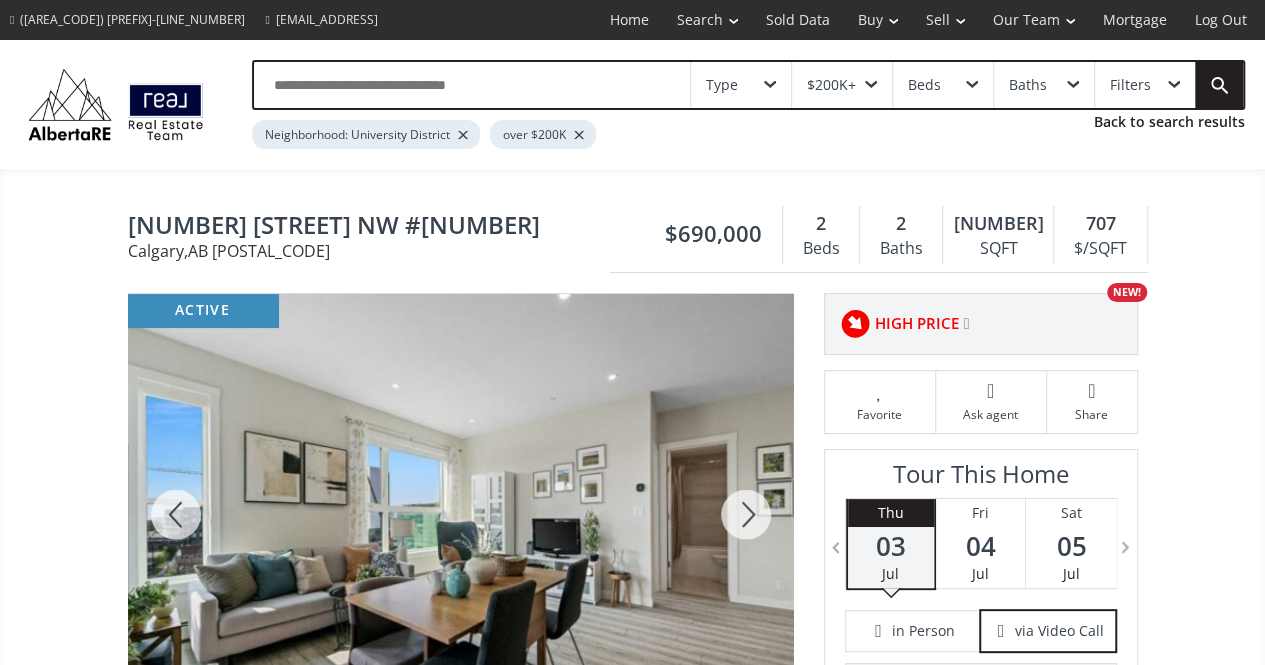 click at bounding box center (746, 514) 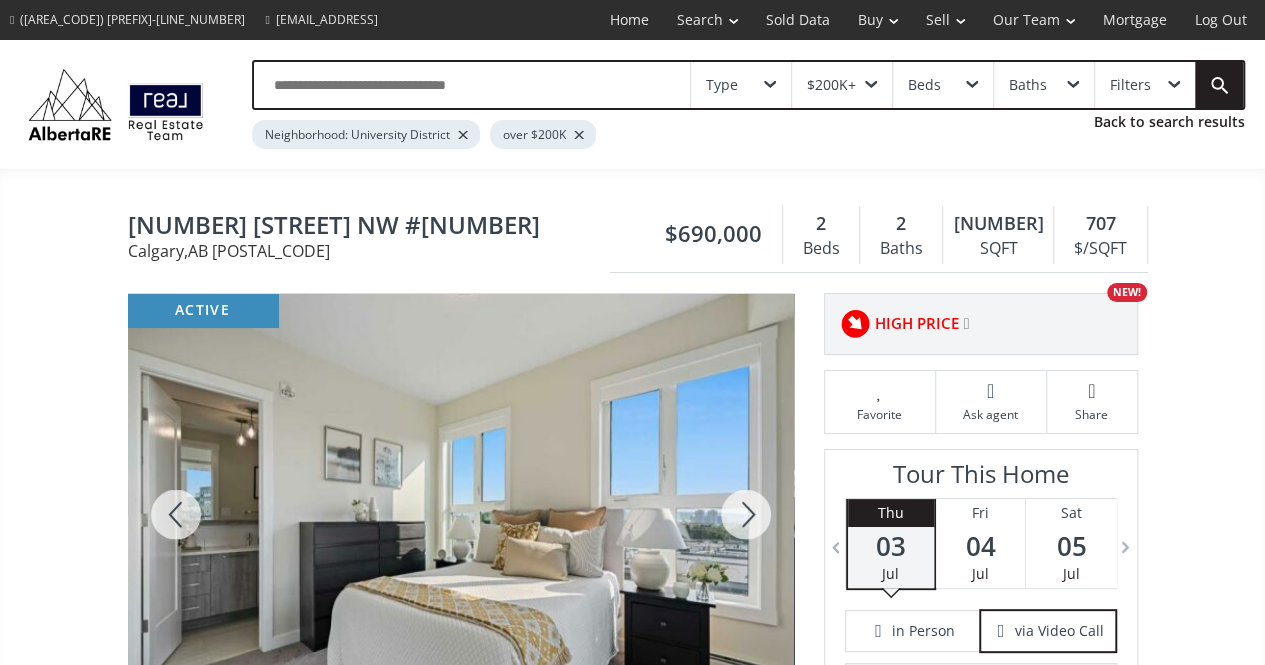 click at bounding box center [746, 514] 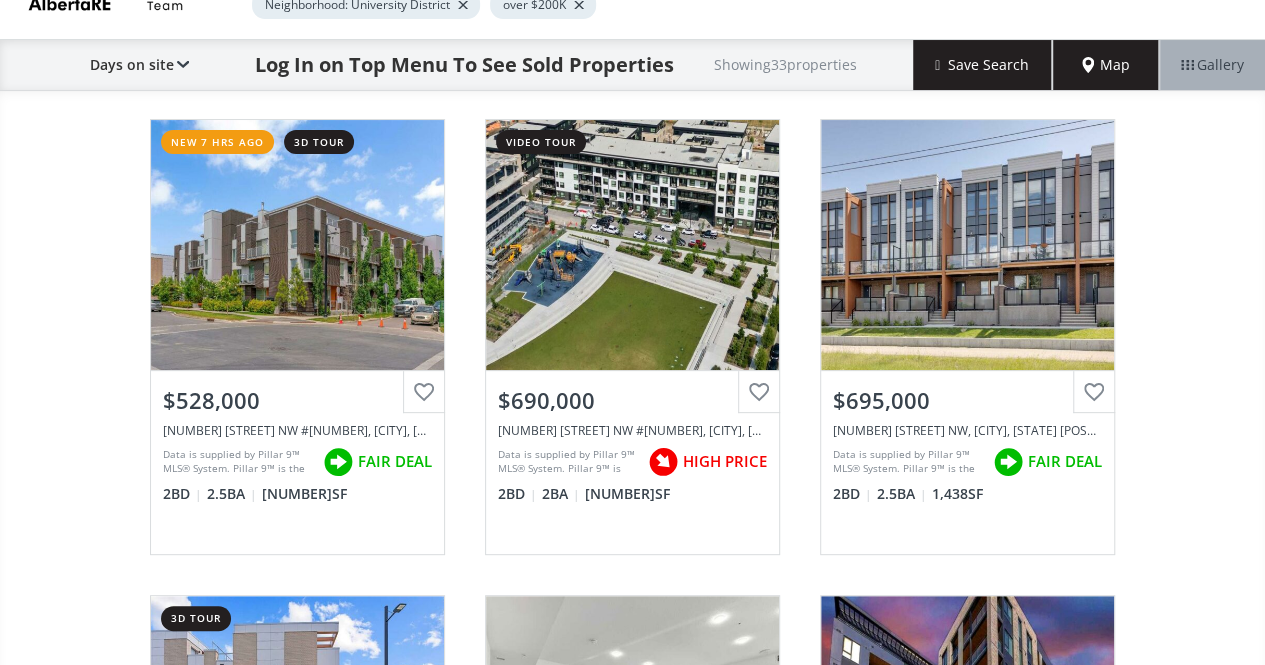 scroll, scrollTop: 0, scrollLeft: 0, axis: both 